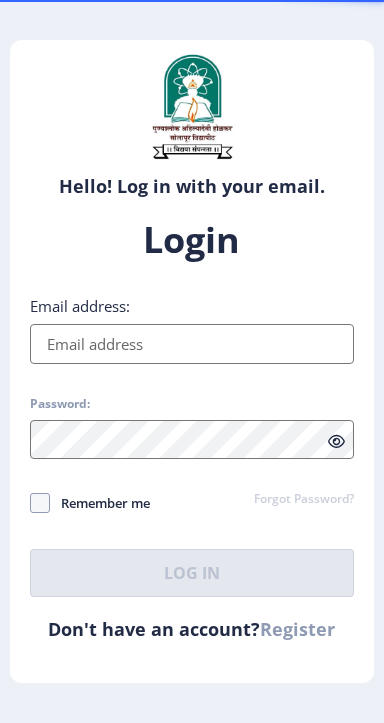 scroll, scrollTop: 0, scrollLeft: 0, axis: both 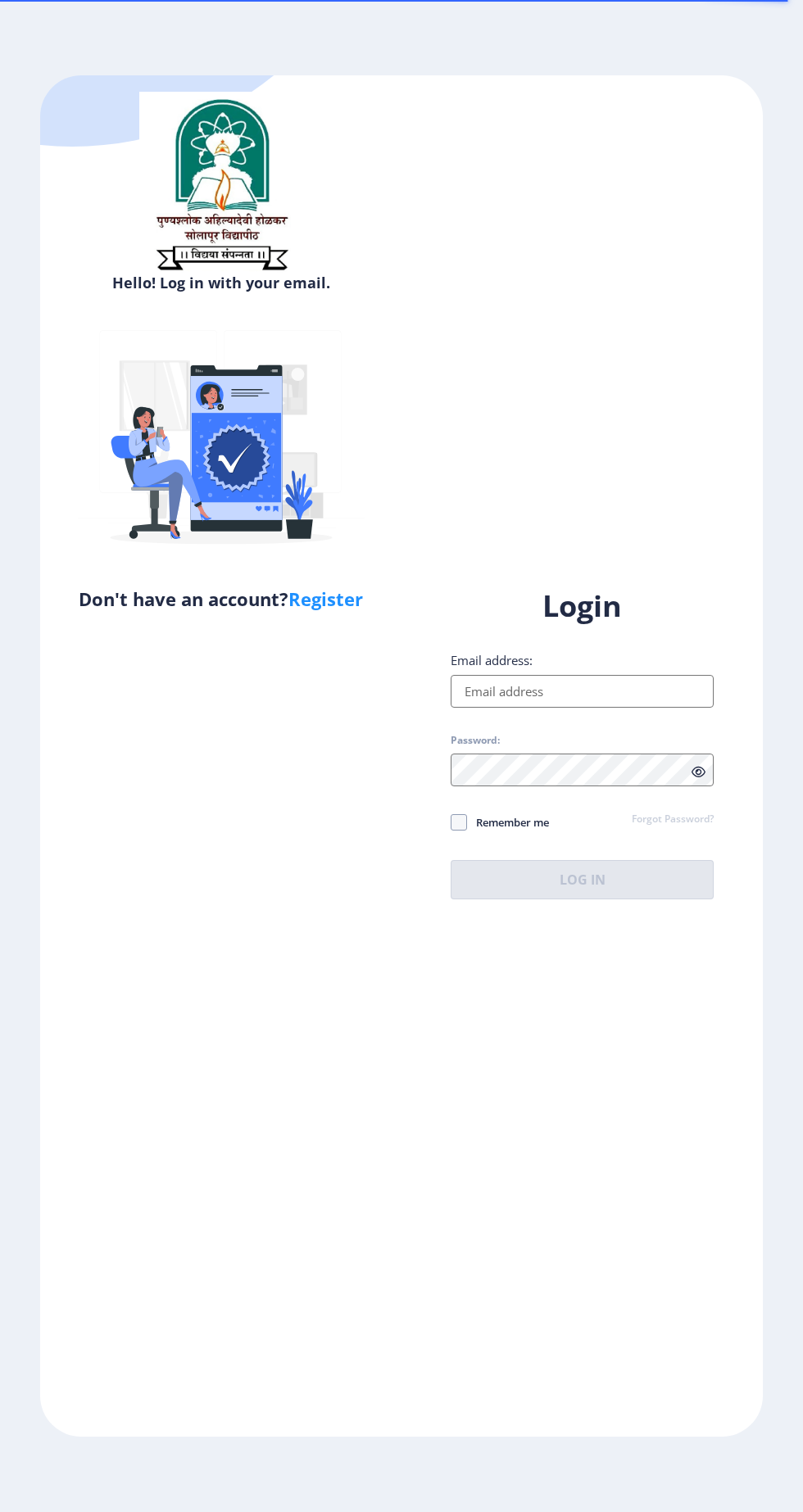 click on "Email address:" at bounding box center [582, 691] 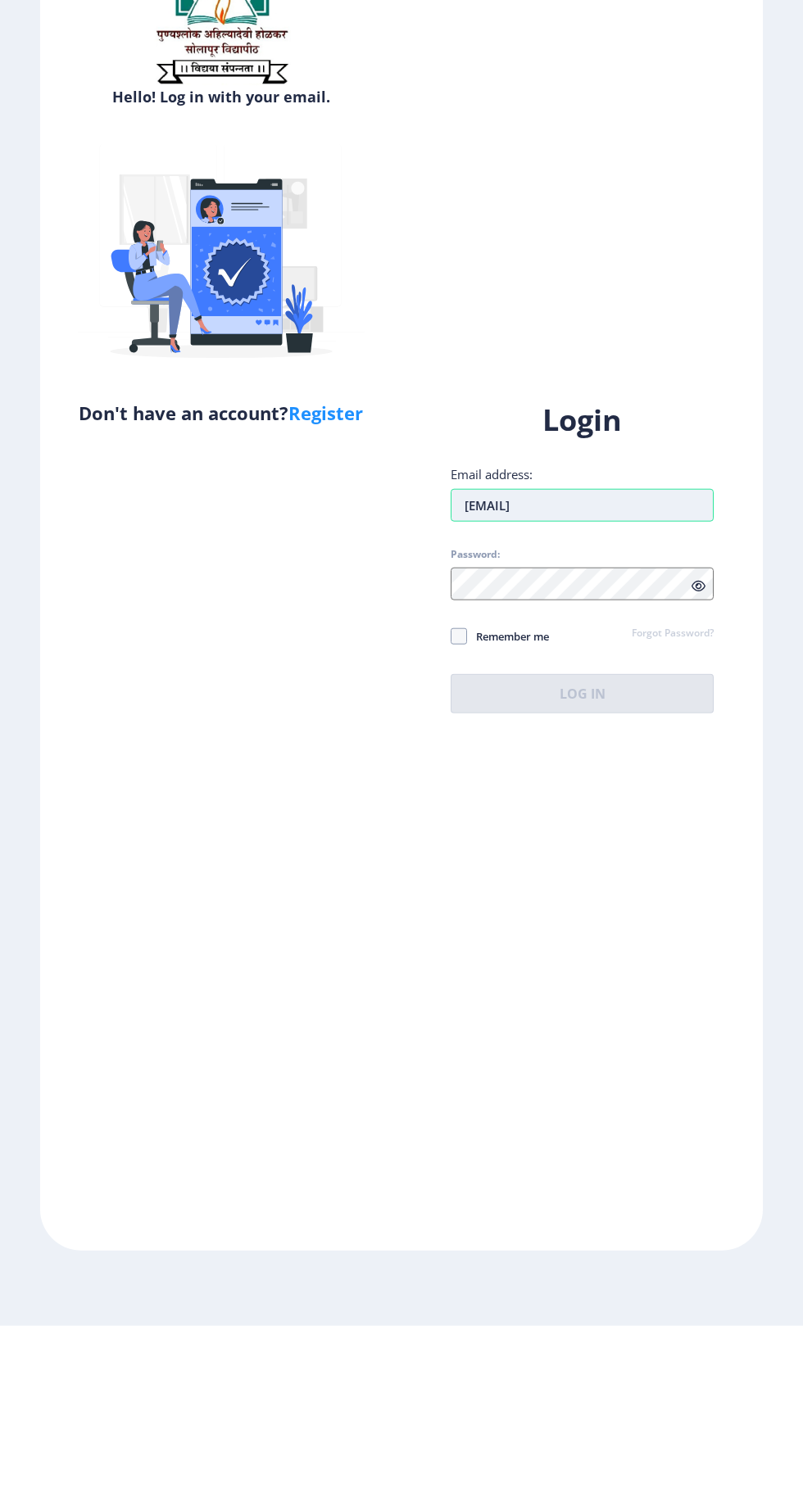 type on "[EMAIL]" 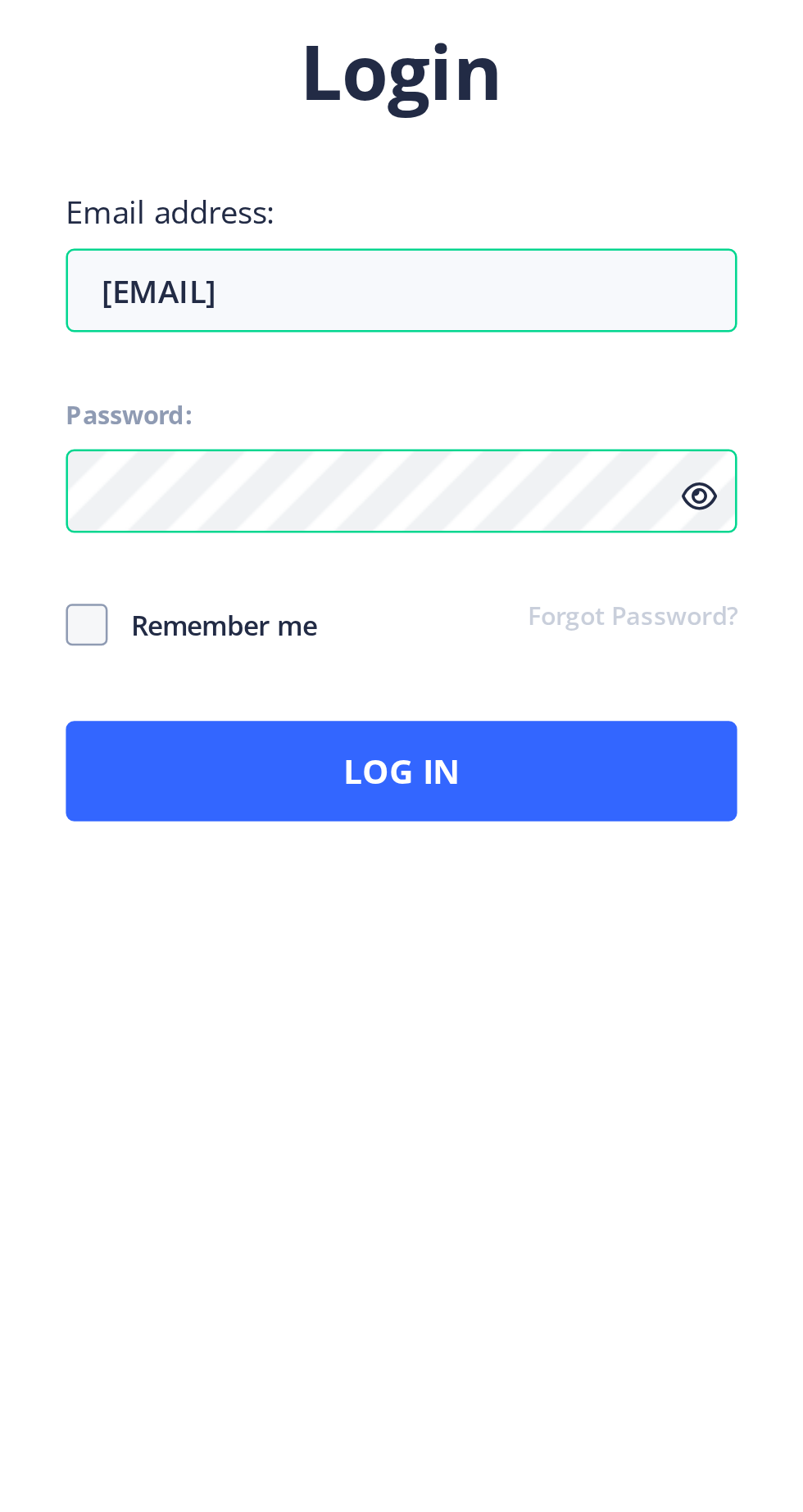 click on "Remember me" 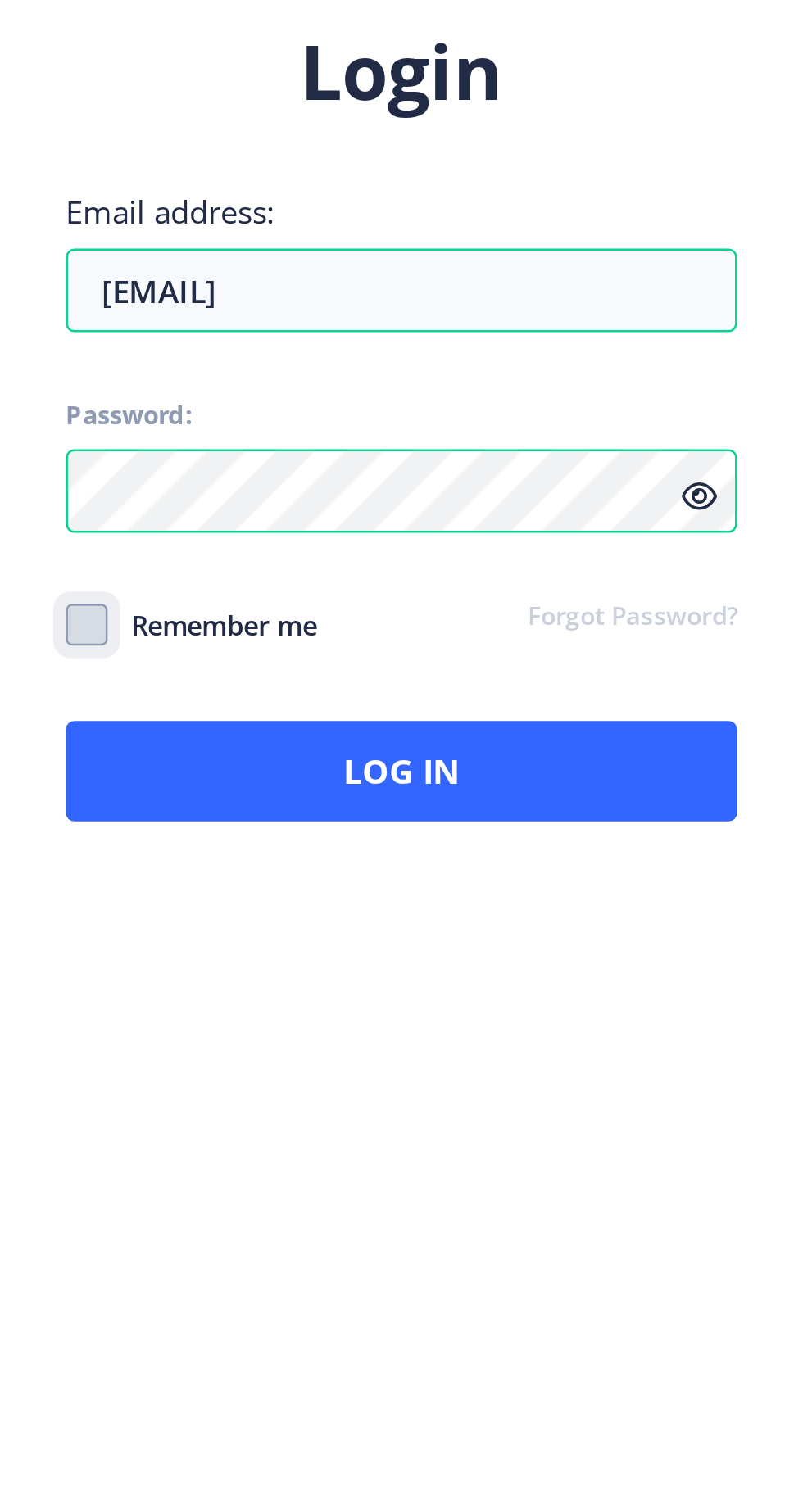 click on "Remember me" 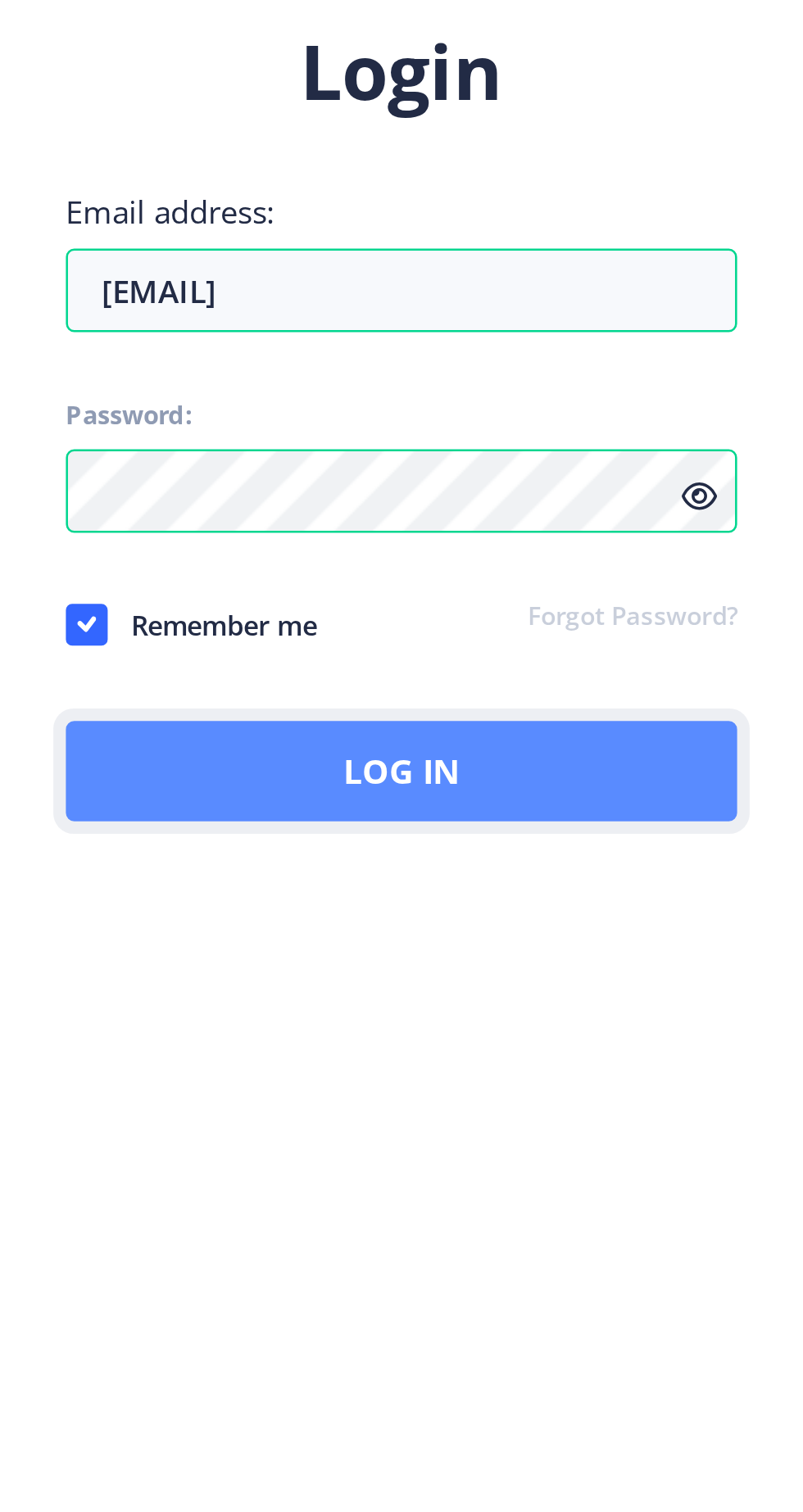 click on "Log In" 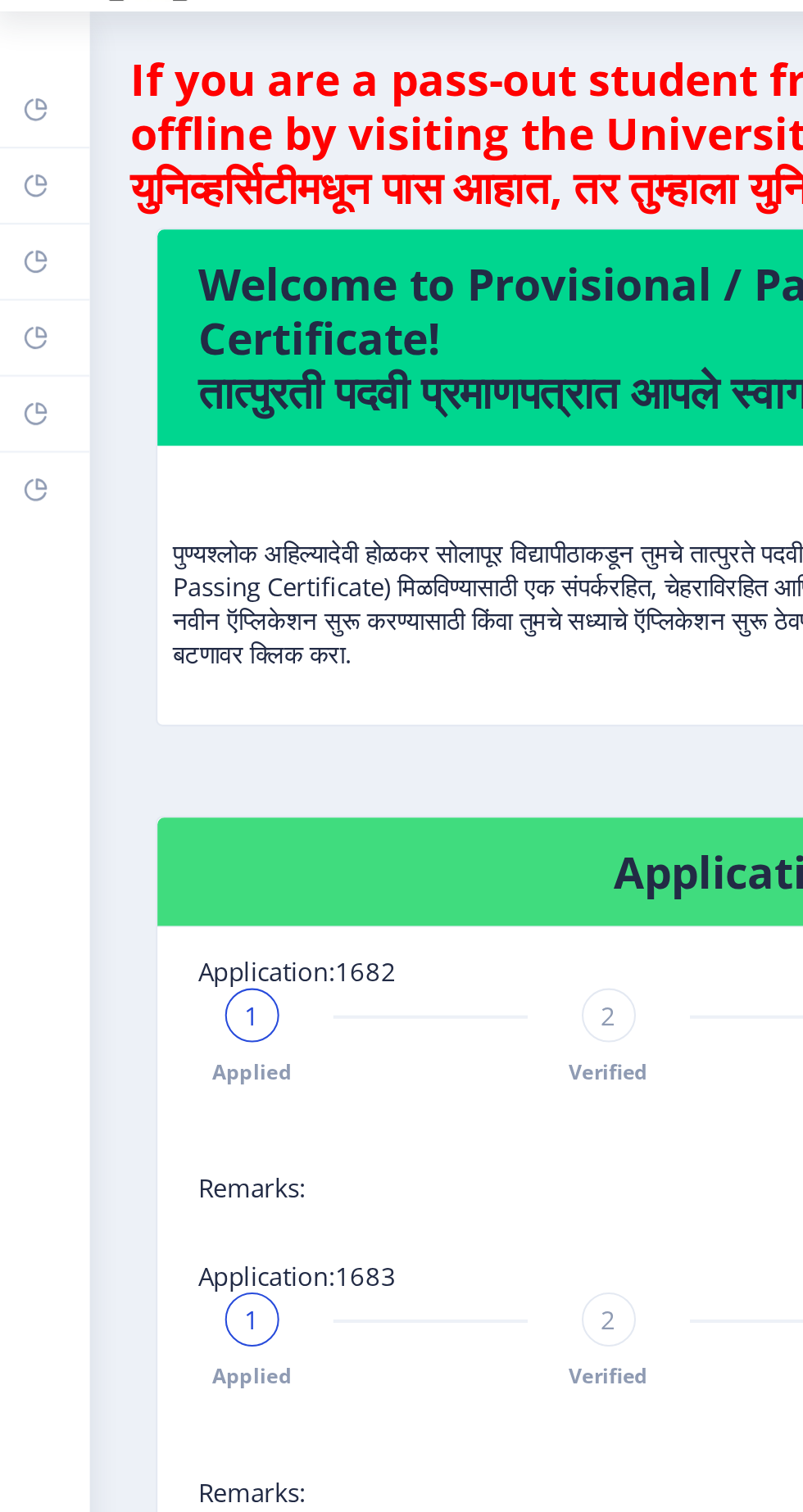 scroll, scrollTop: 2, scrollLeft: 0, axis: vertical 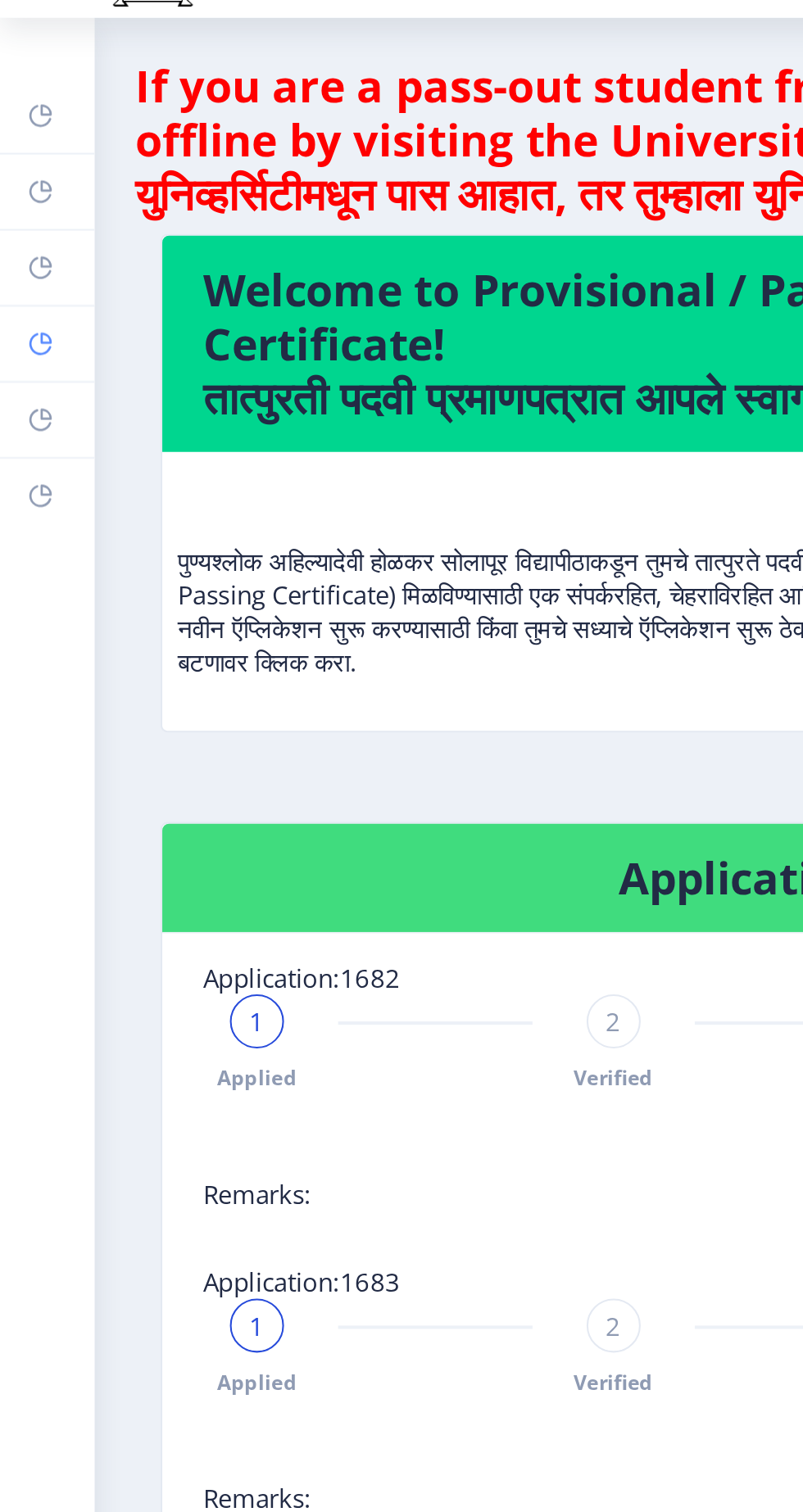 click 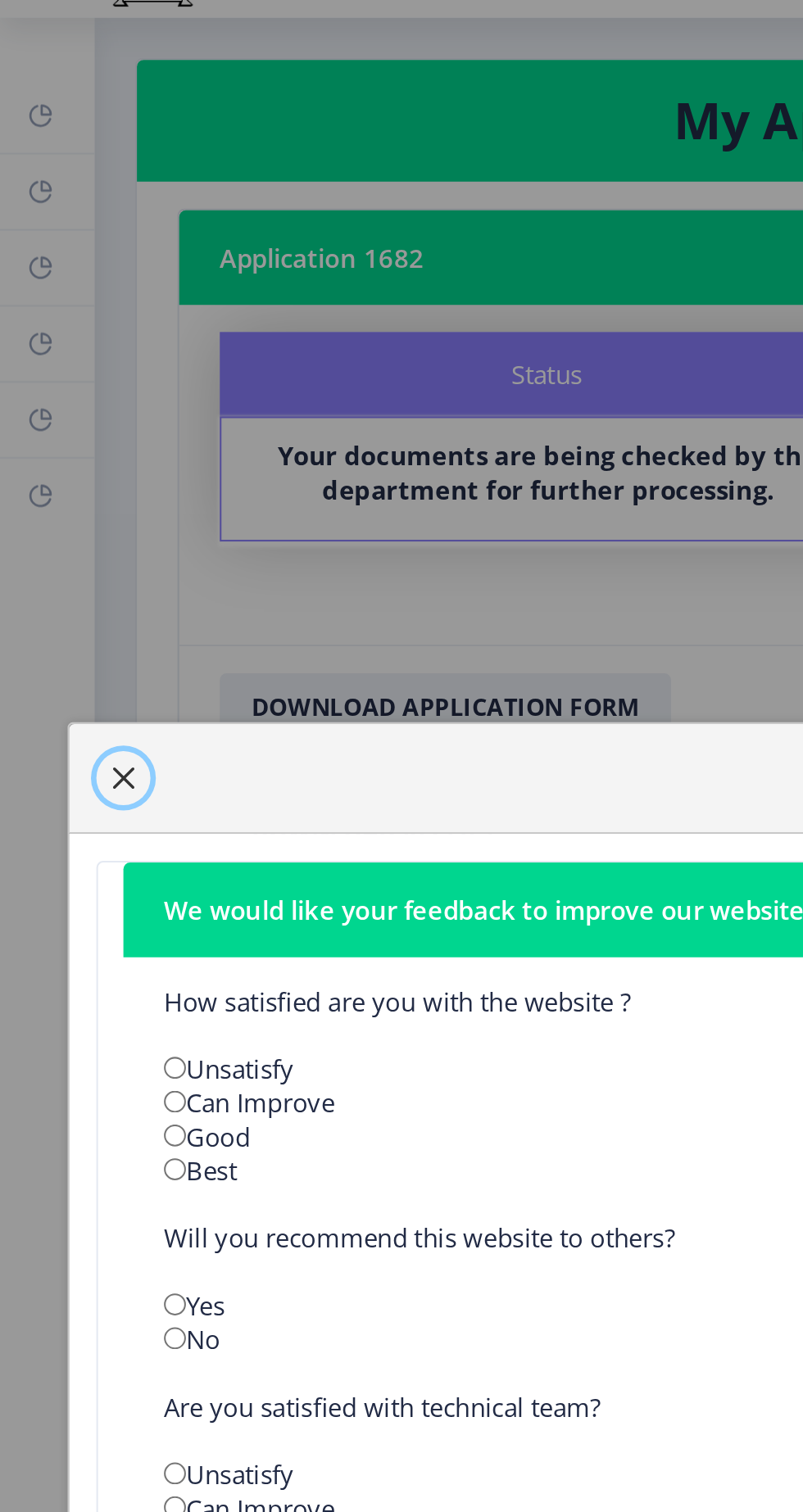 click 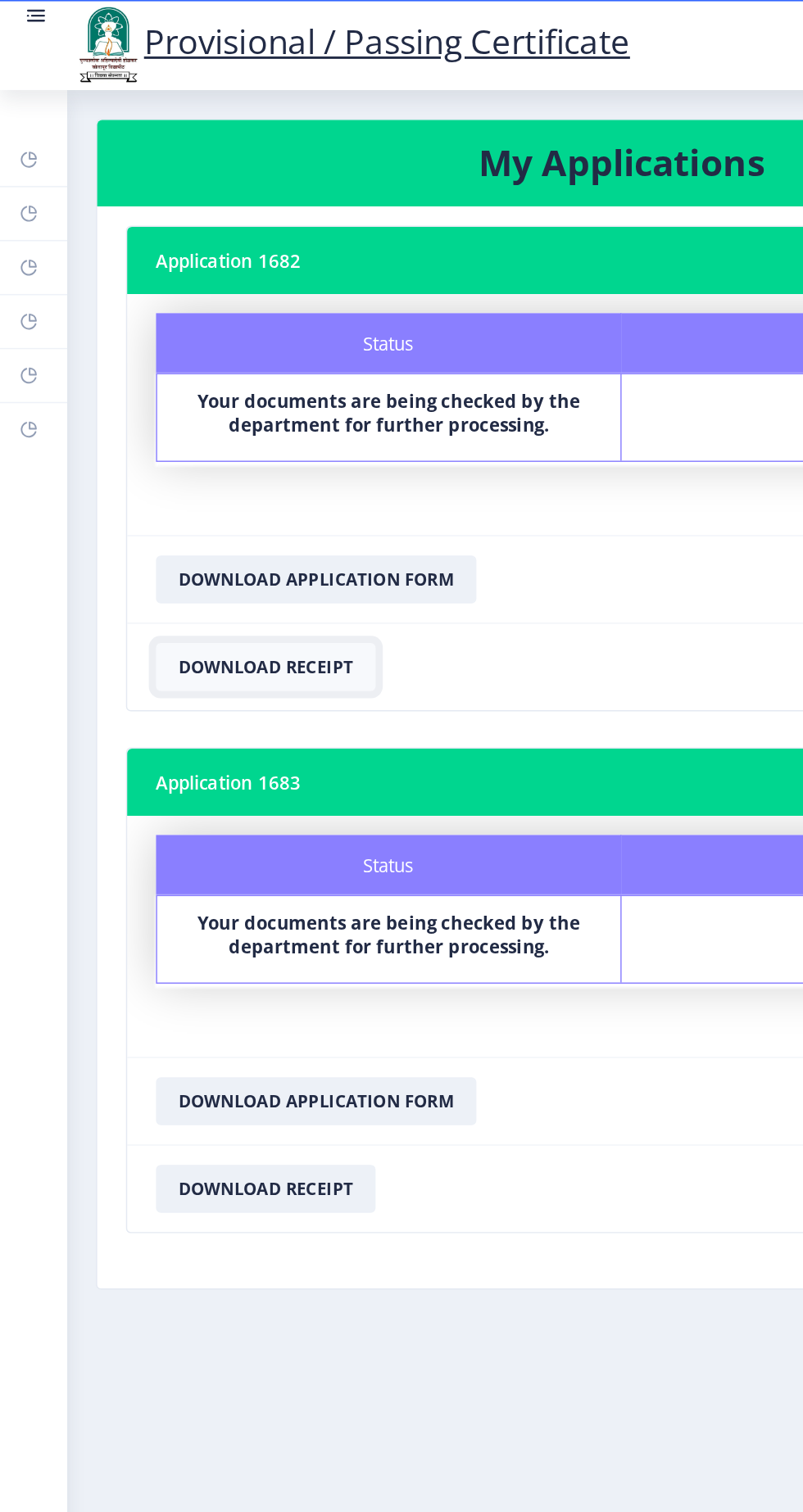 click on "Download Receipt" 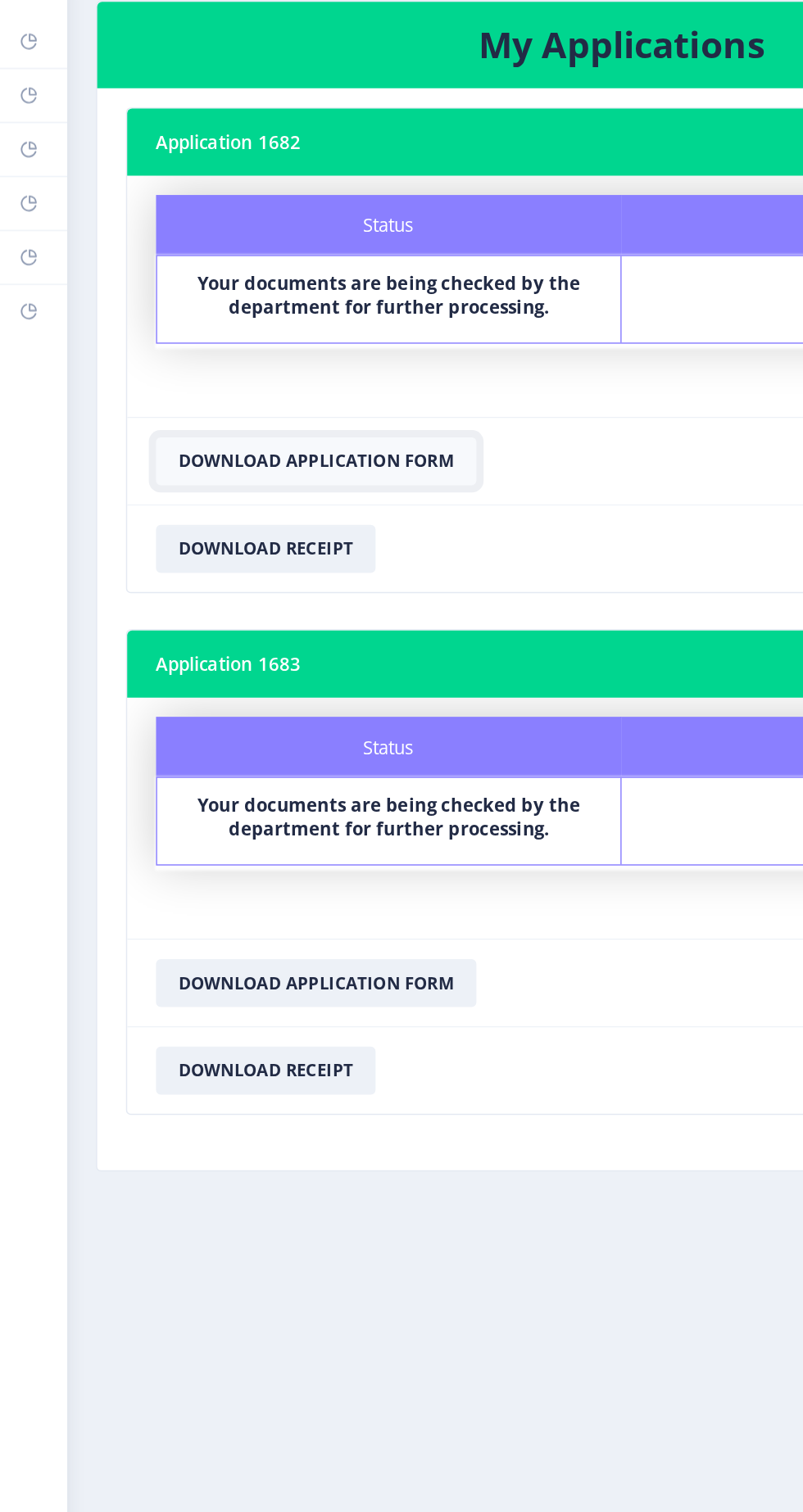 click on "Download Application Form" 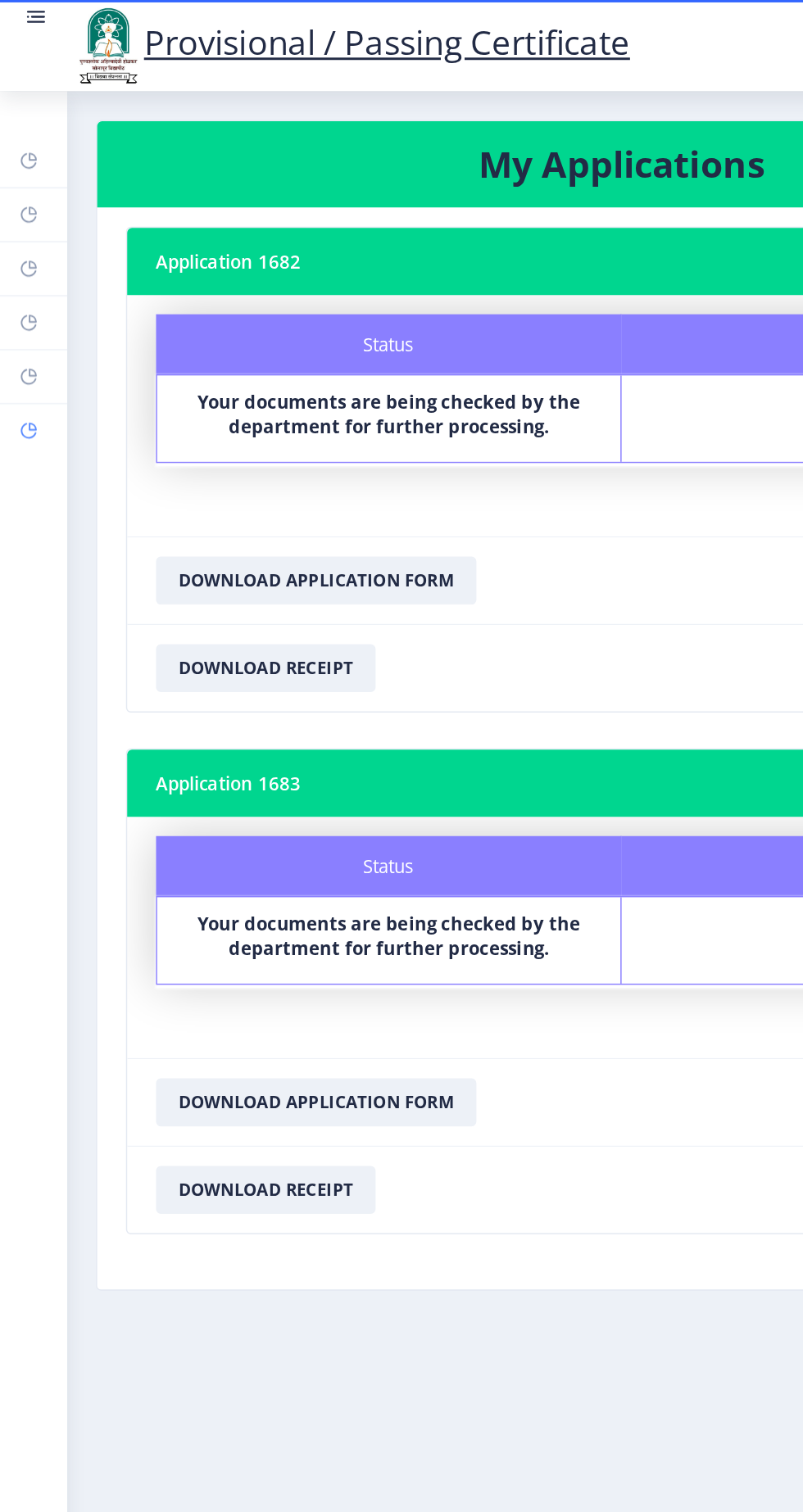 click 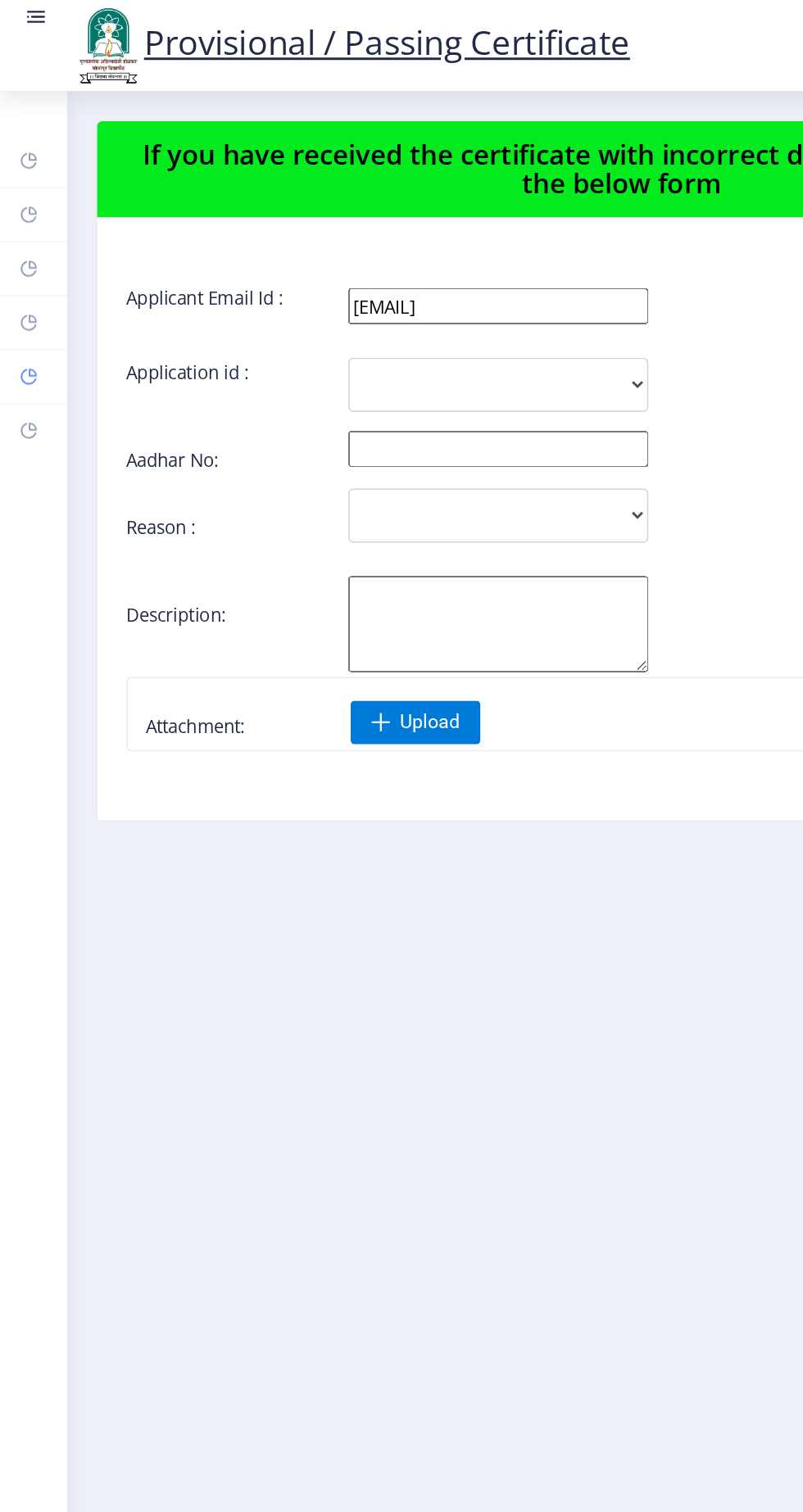 click 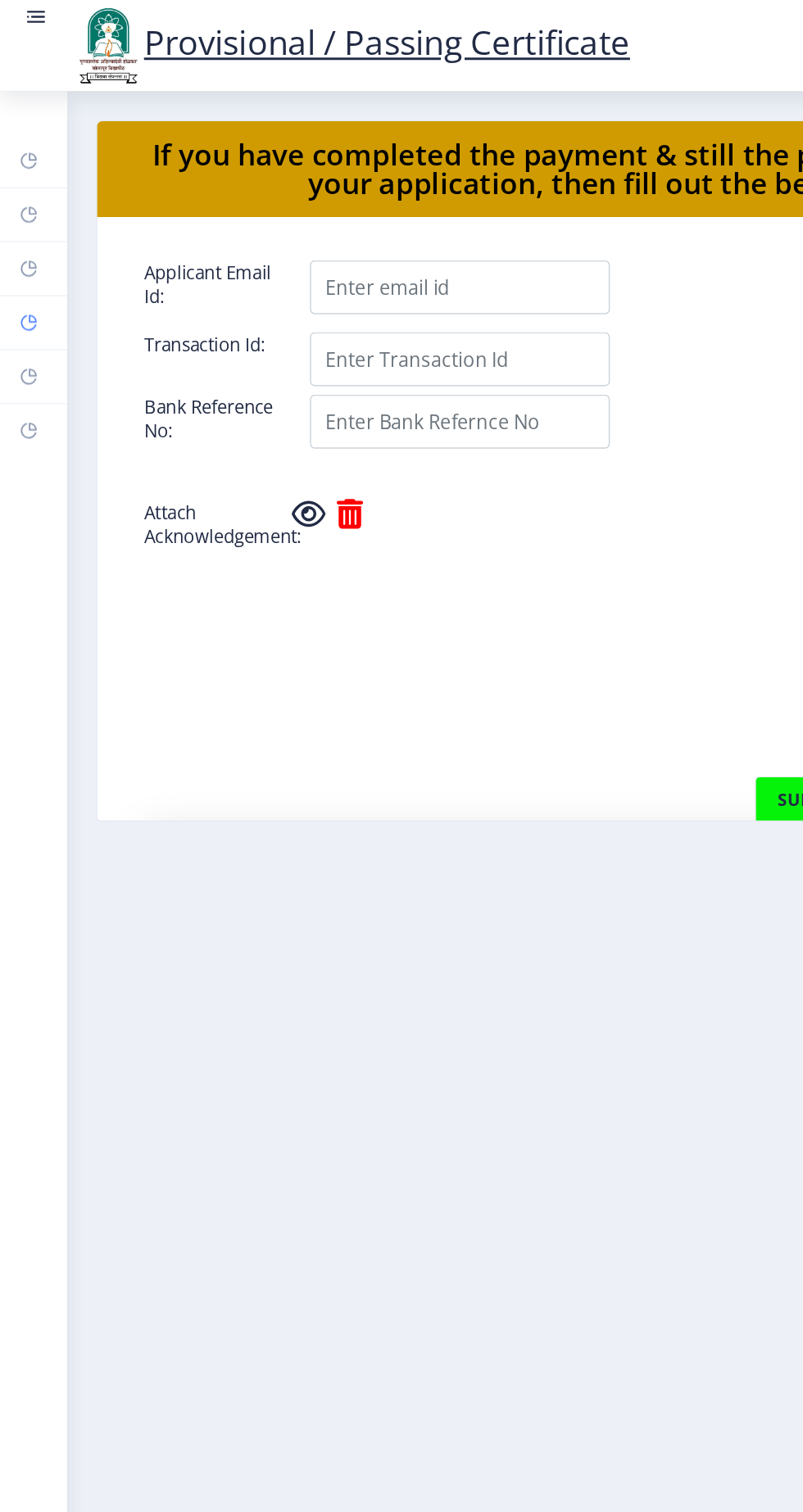 click 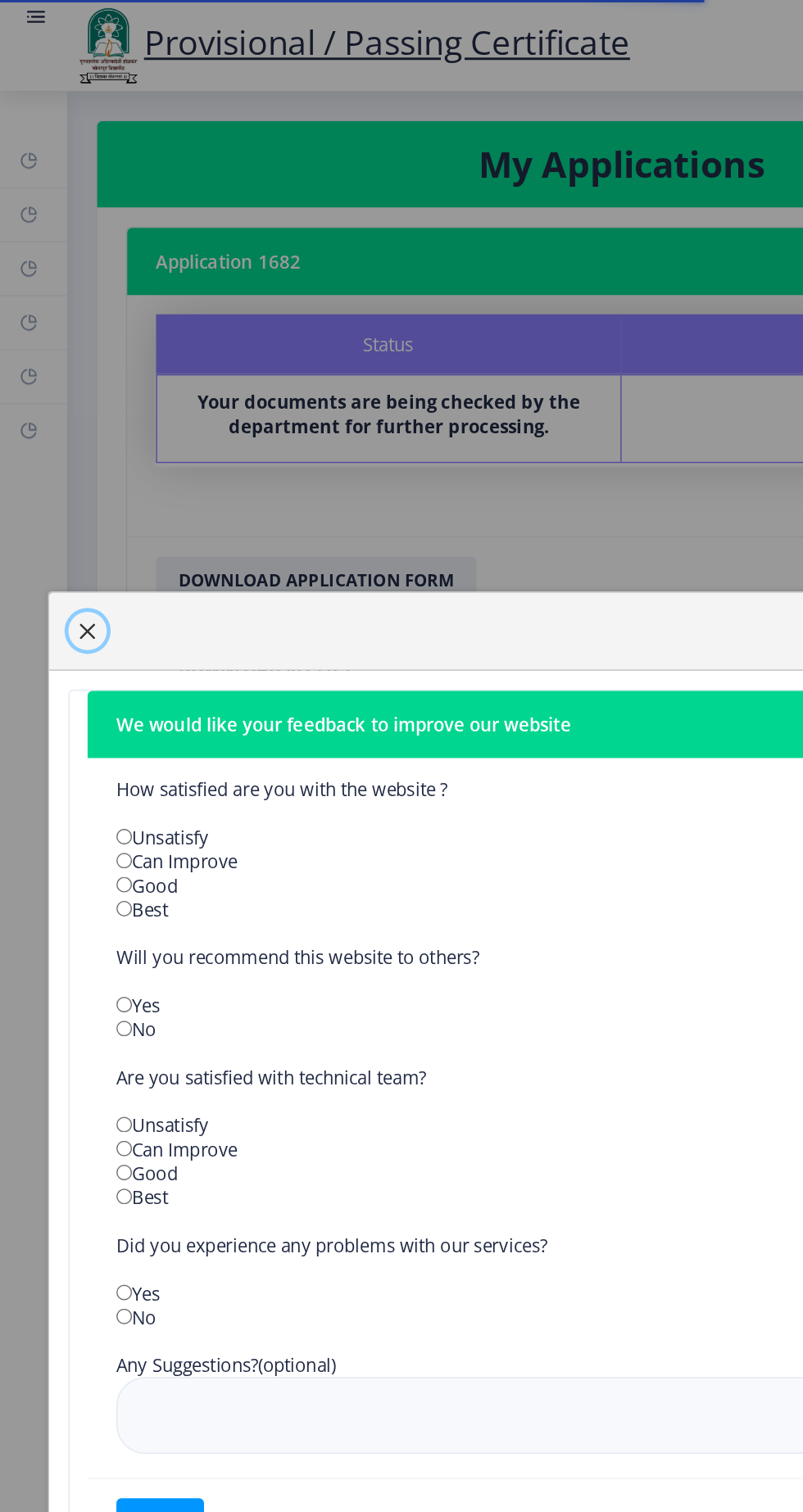 click 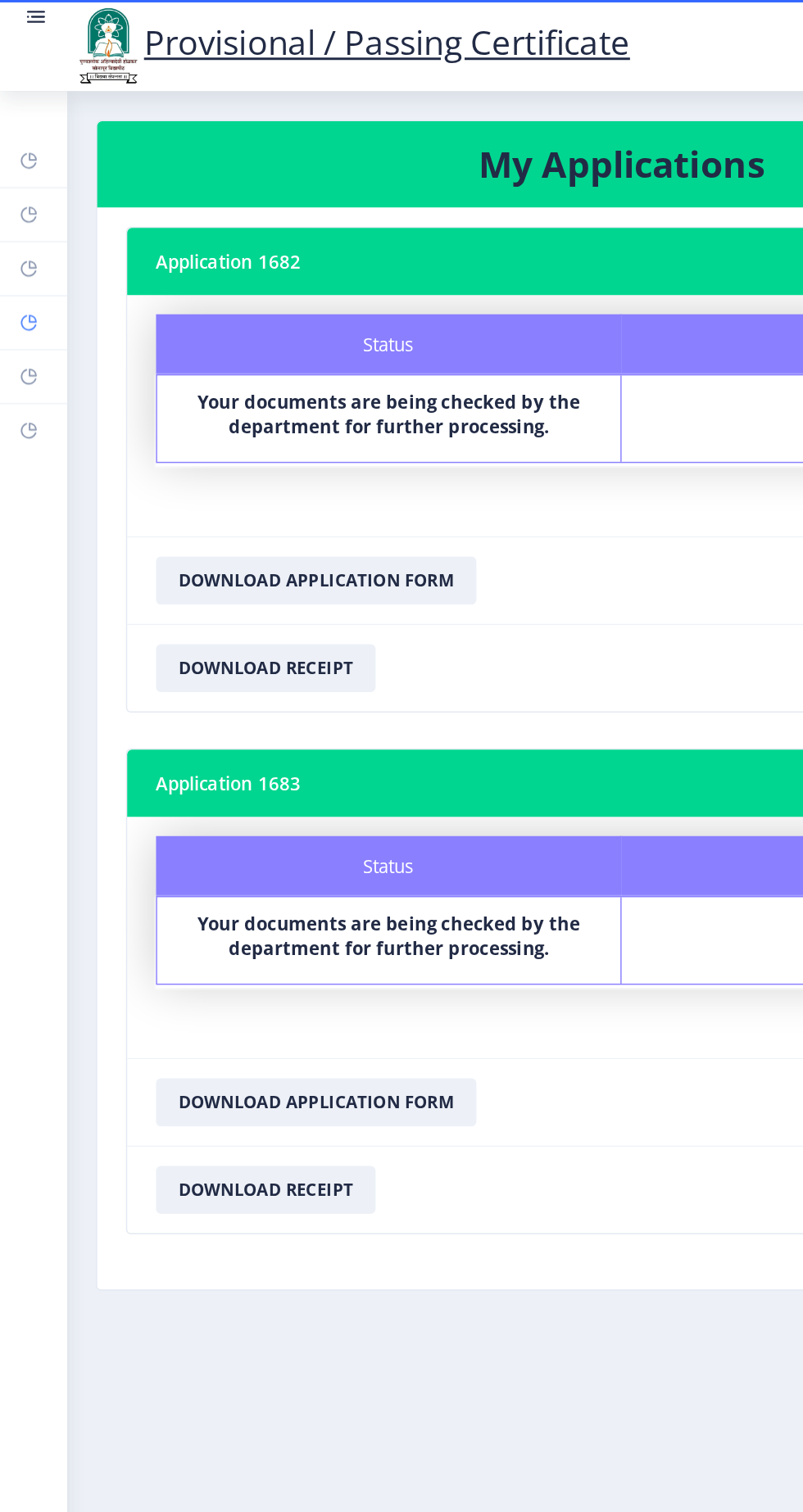 click 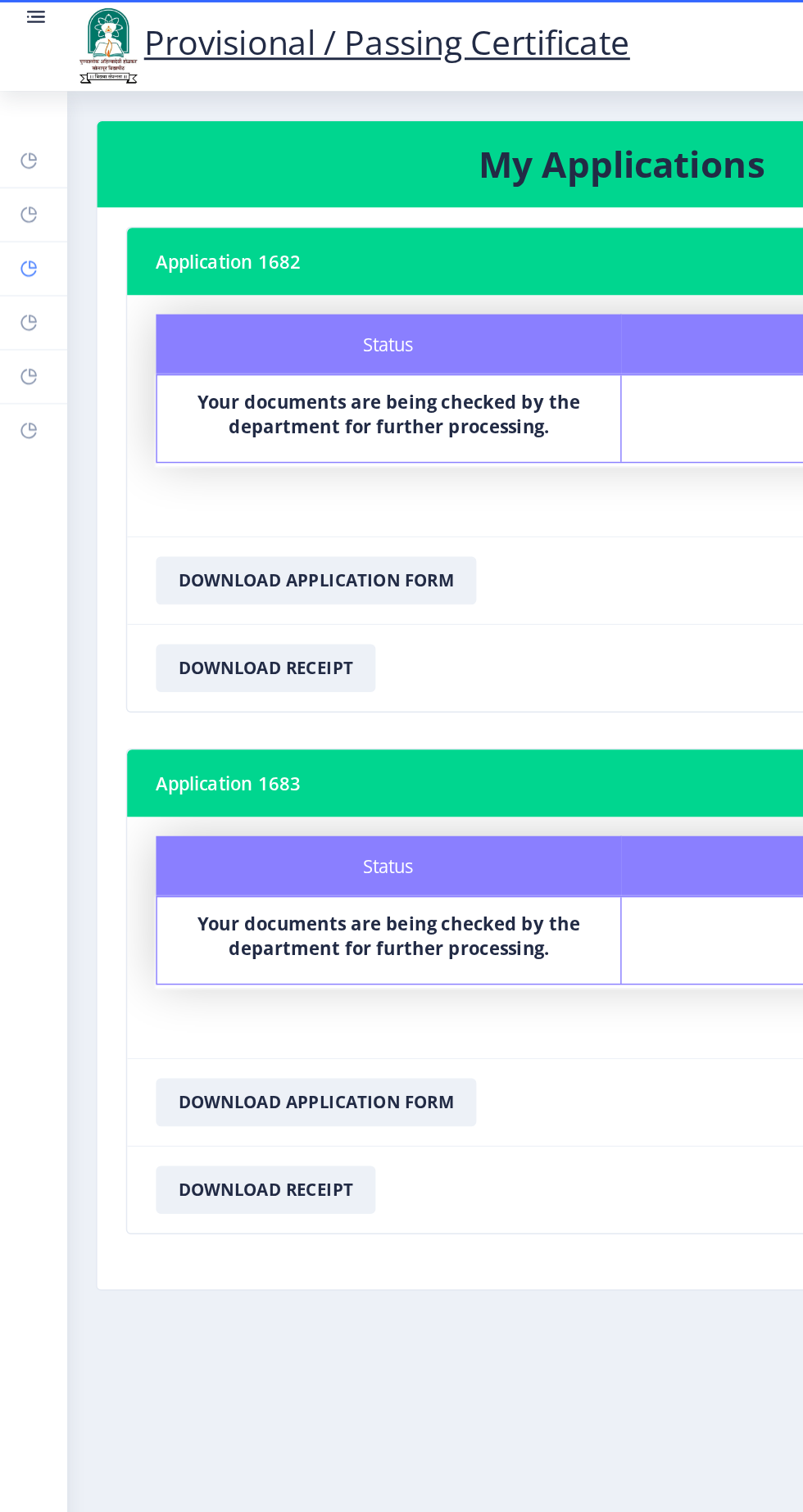click 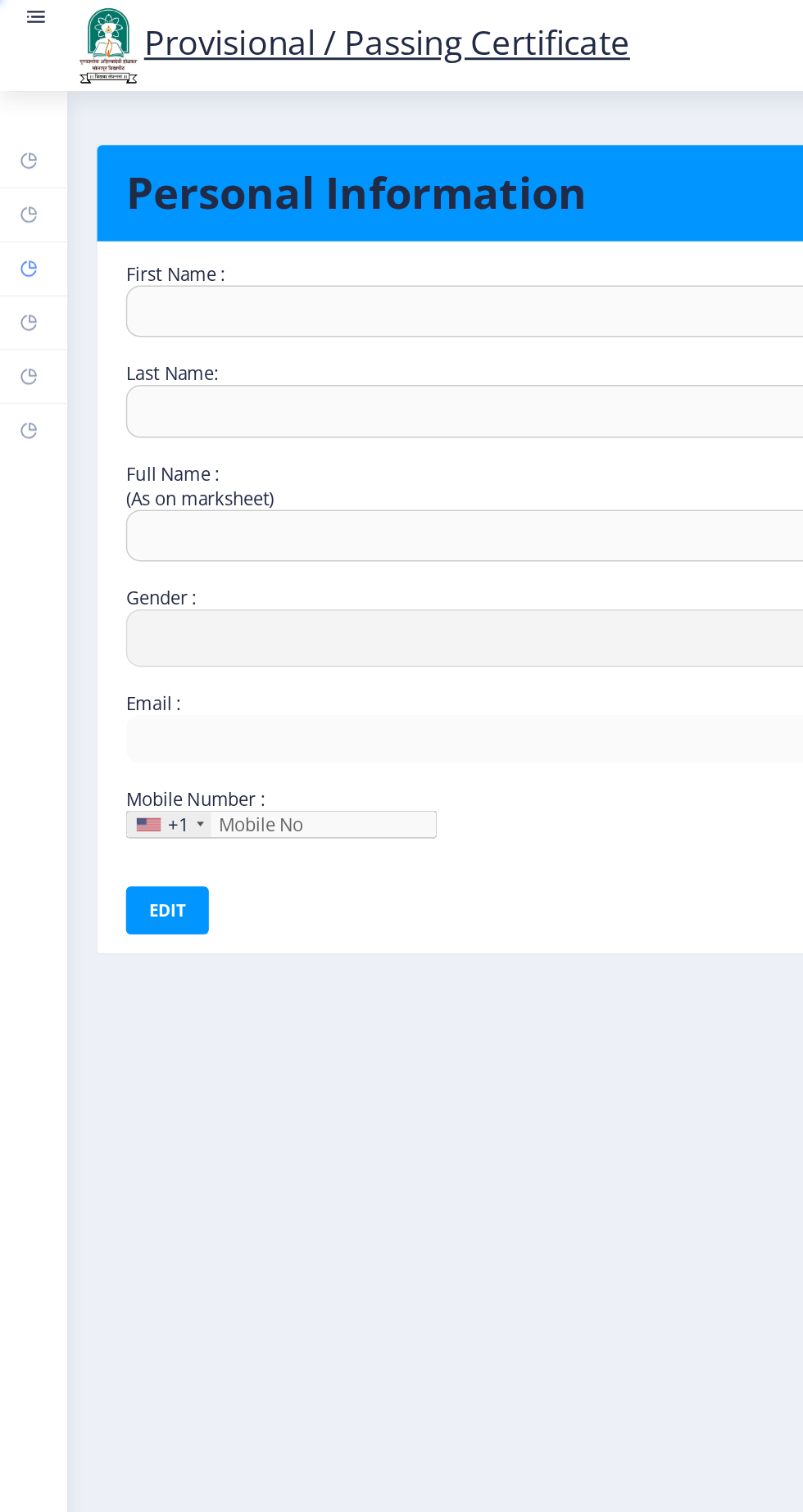 type on "[FIRST]" 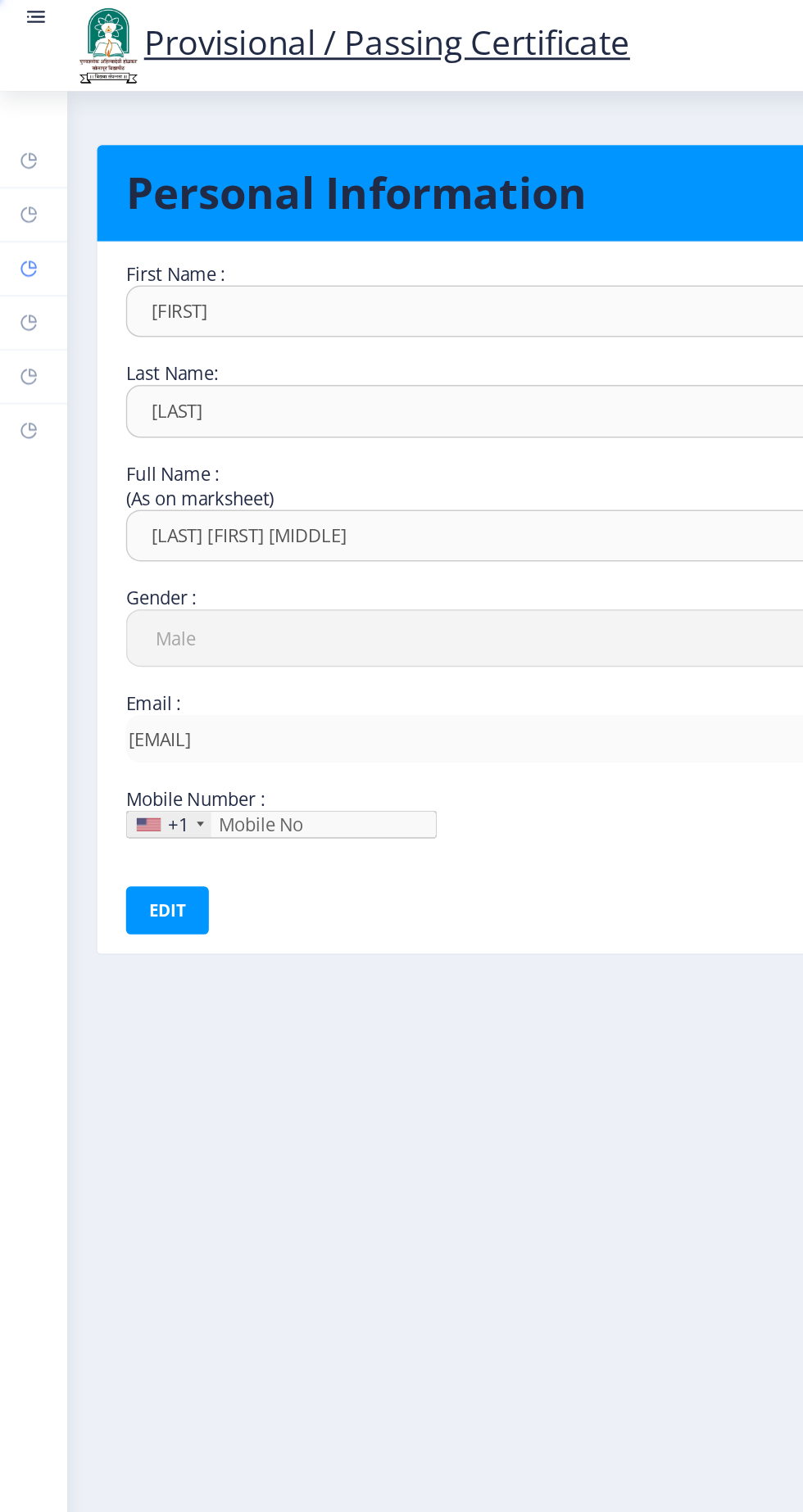 type on "[PHONE]" 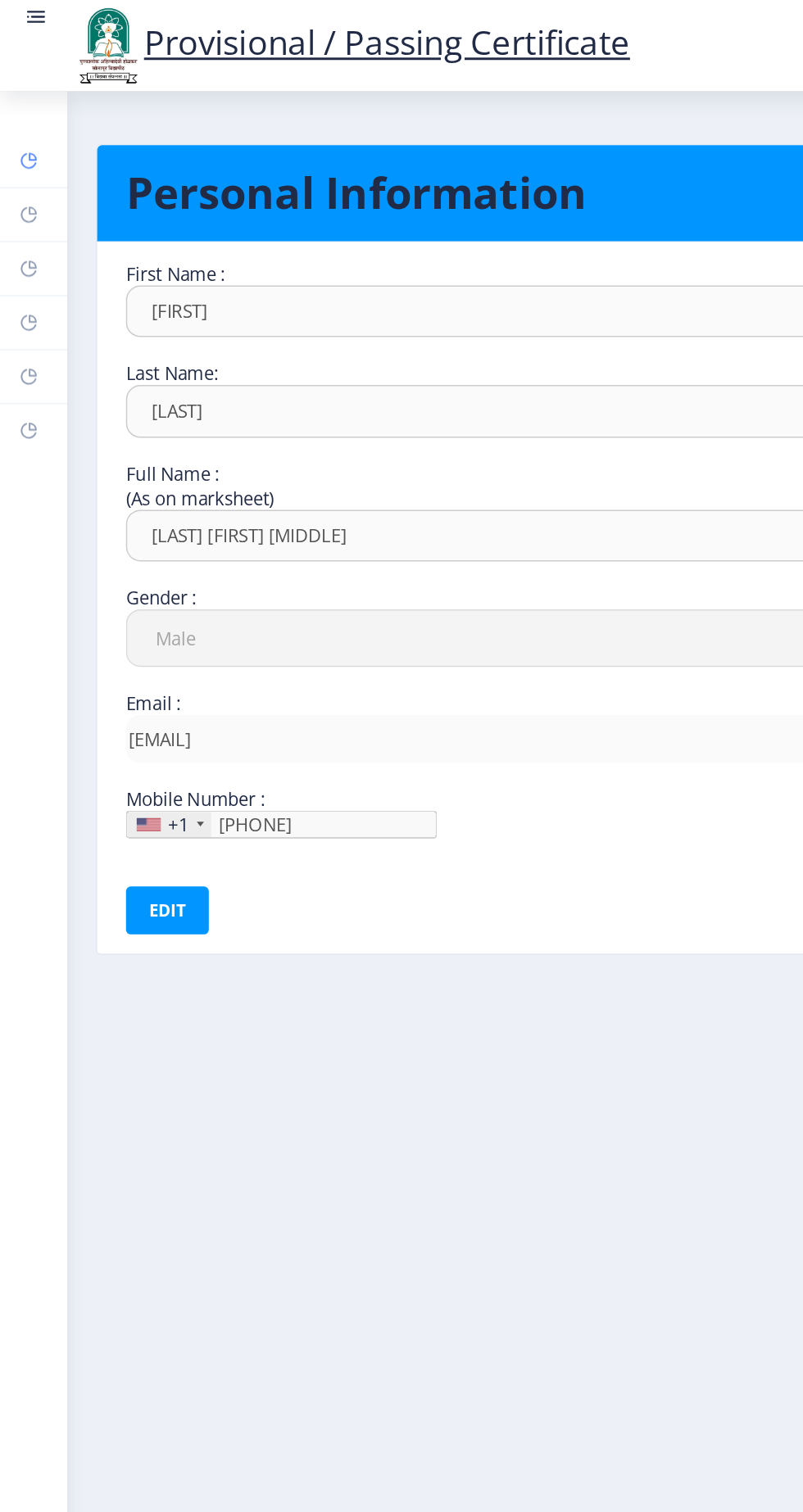 click 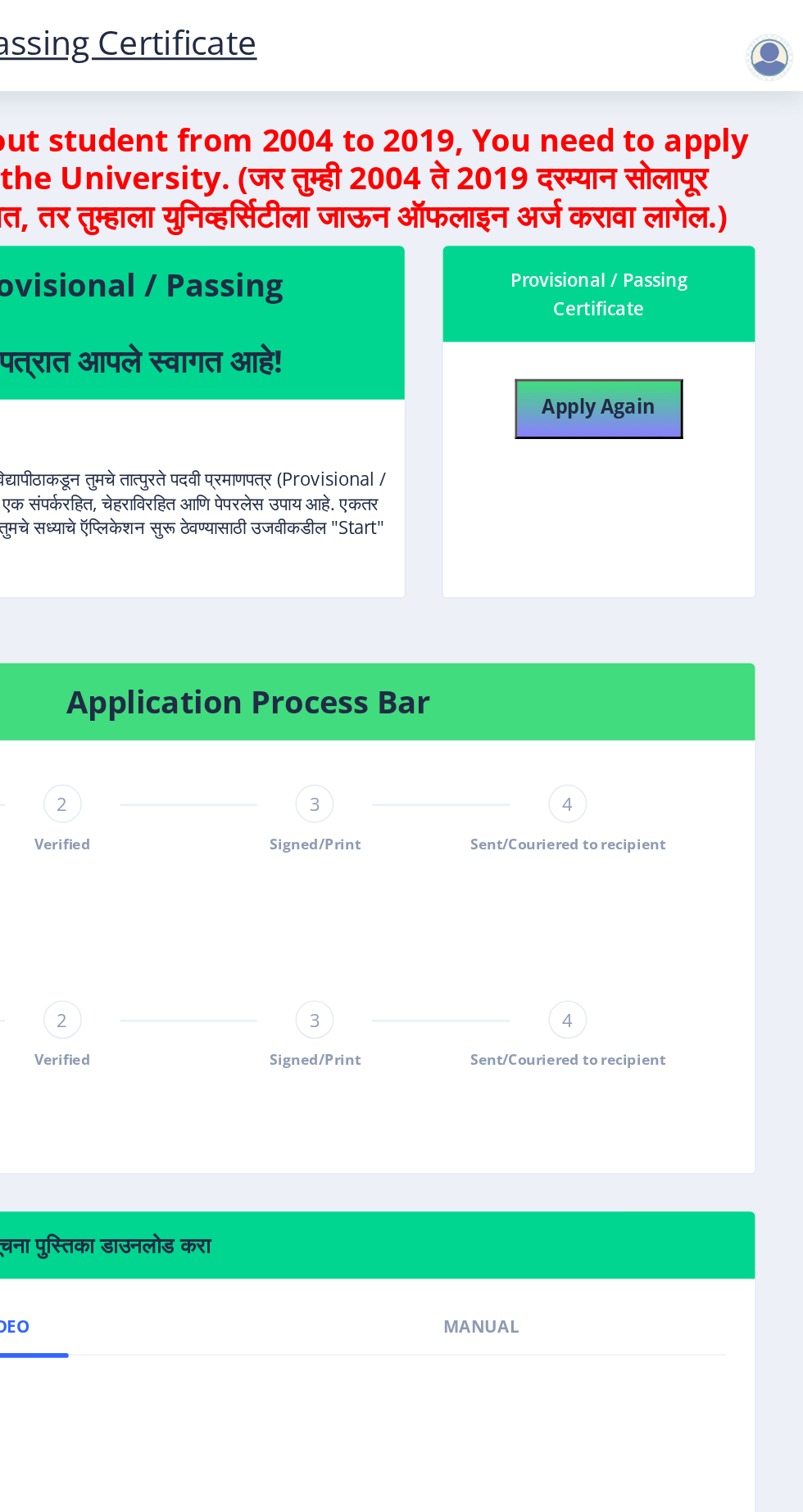 click 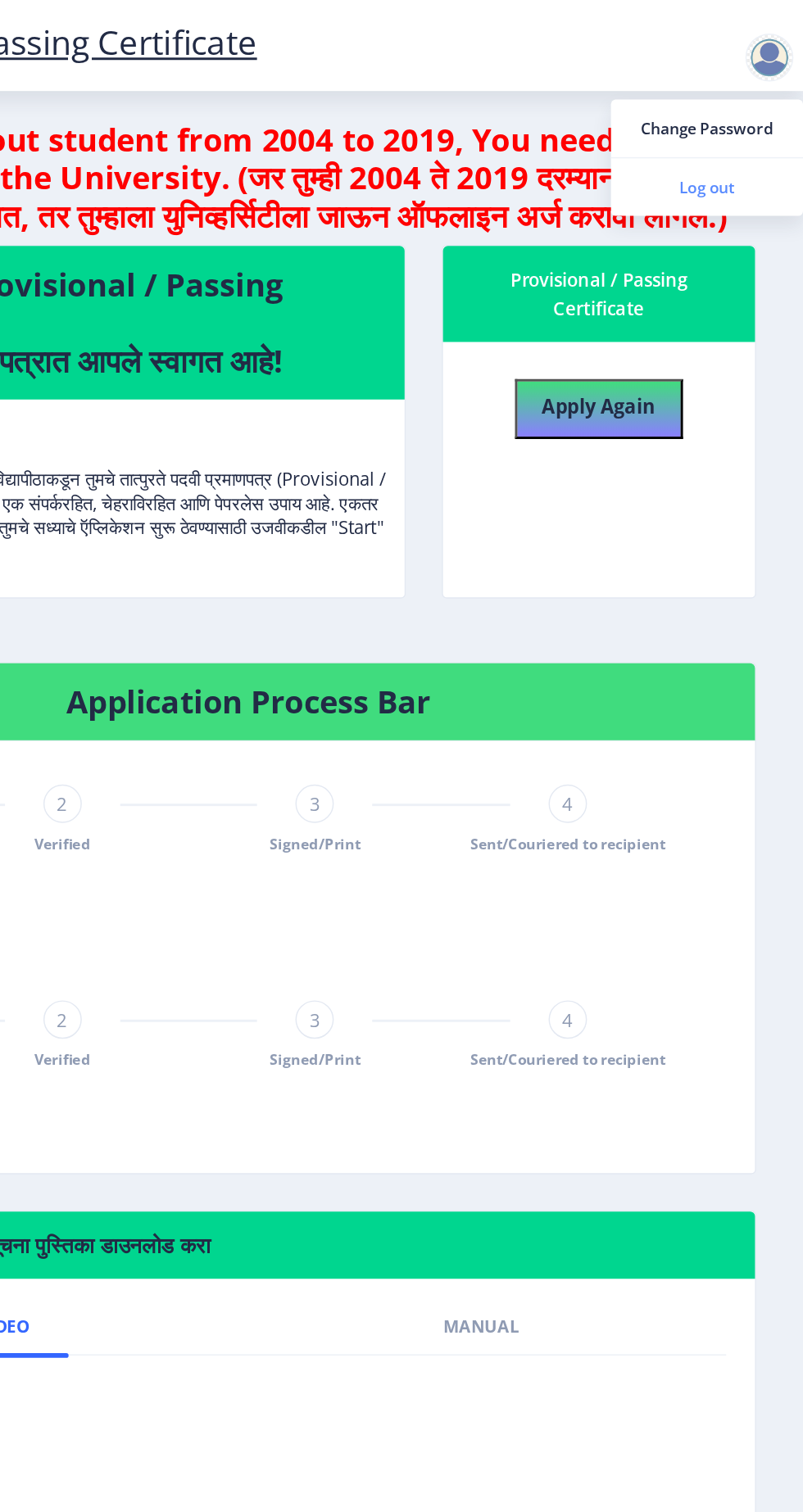 click on "Log out" at bounding box center [737, 128] 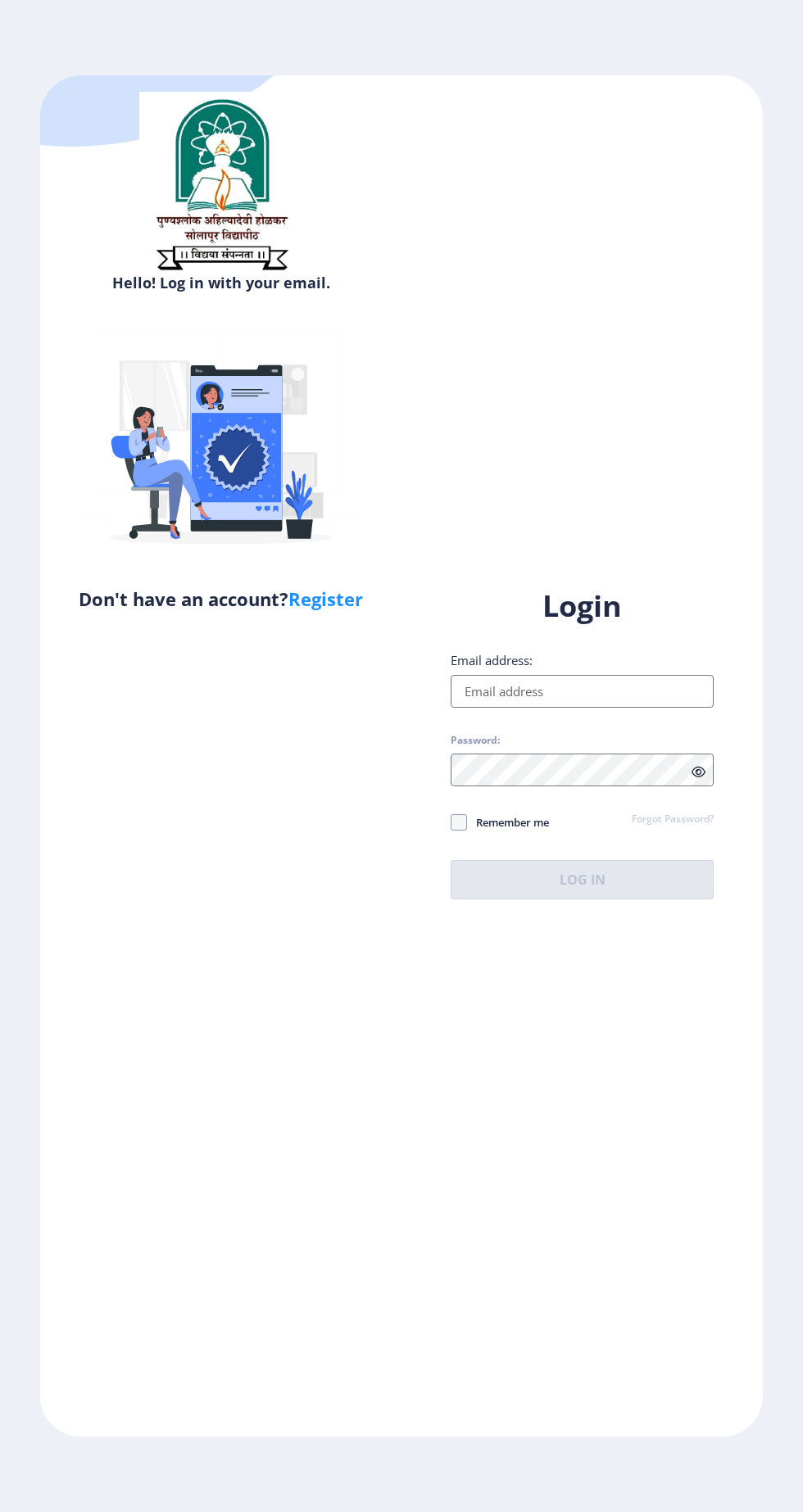 click on "Hello! Log in with your email. Don't have an account?  Register Login Email address: Password: Remember me Forgot Password?  Log In   Don't have an account?  Register" 